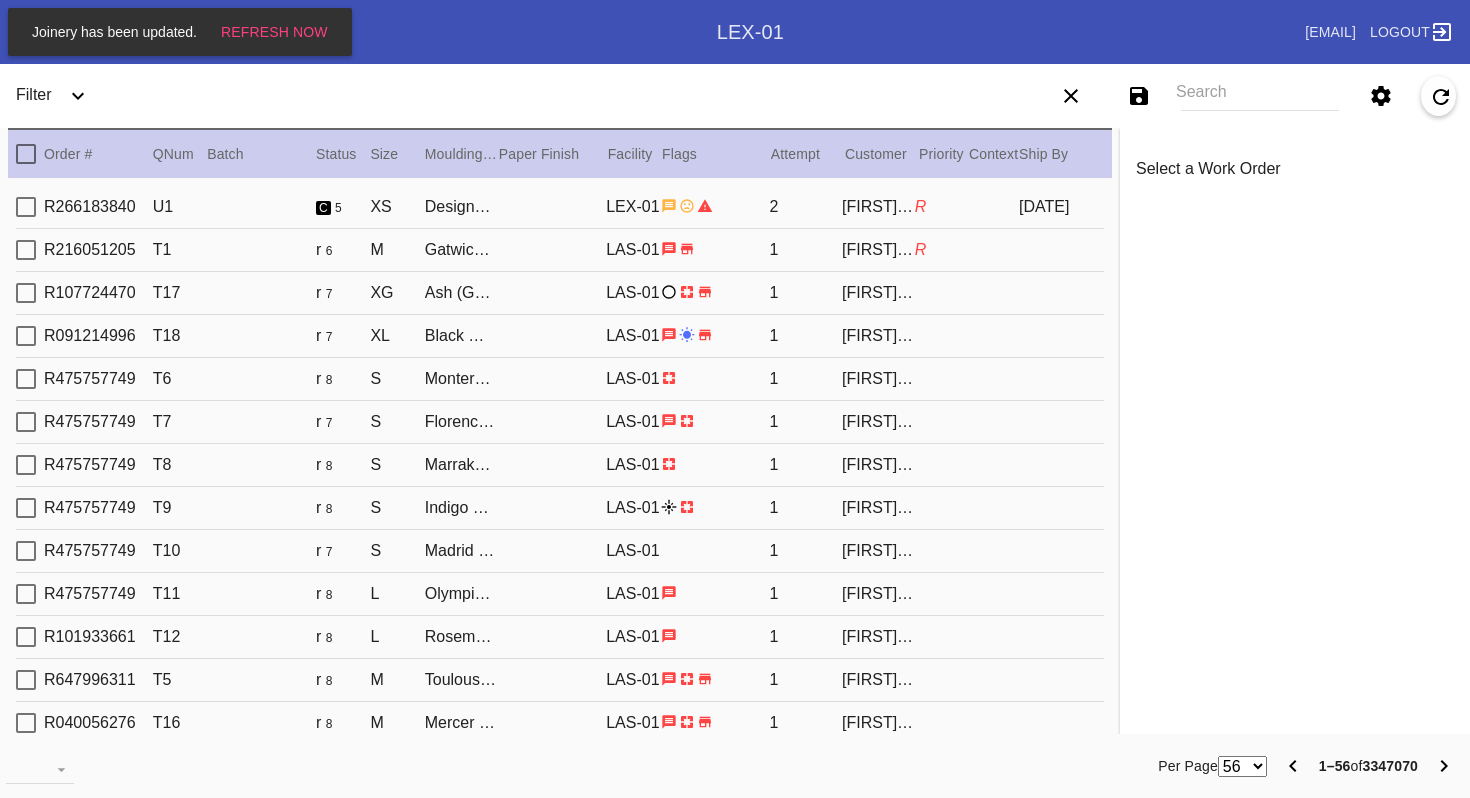 scroll, scrollTop: 0, scrollLeft: 0, axis: both 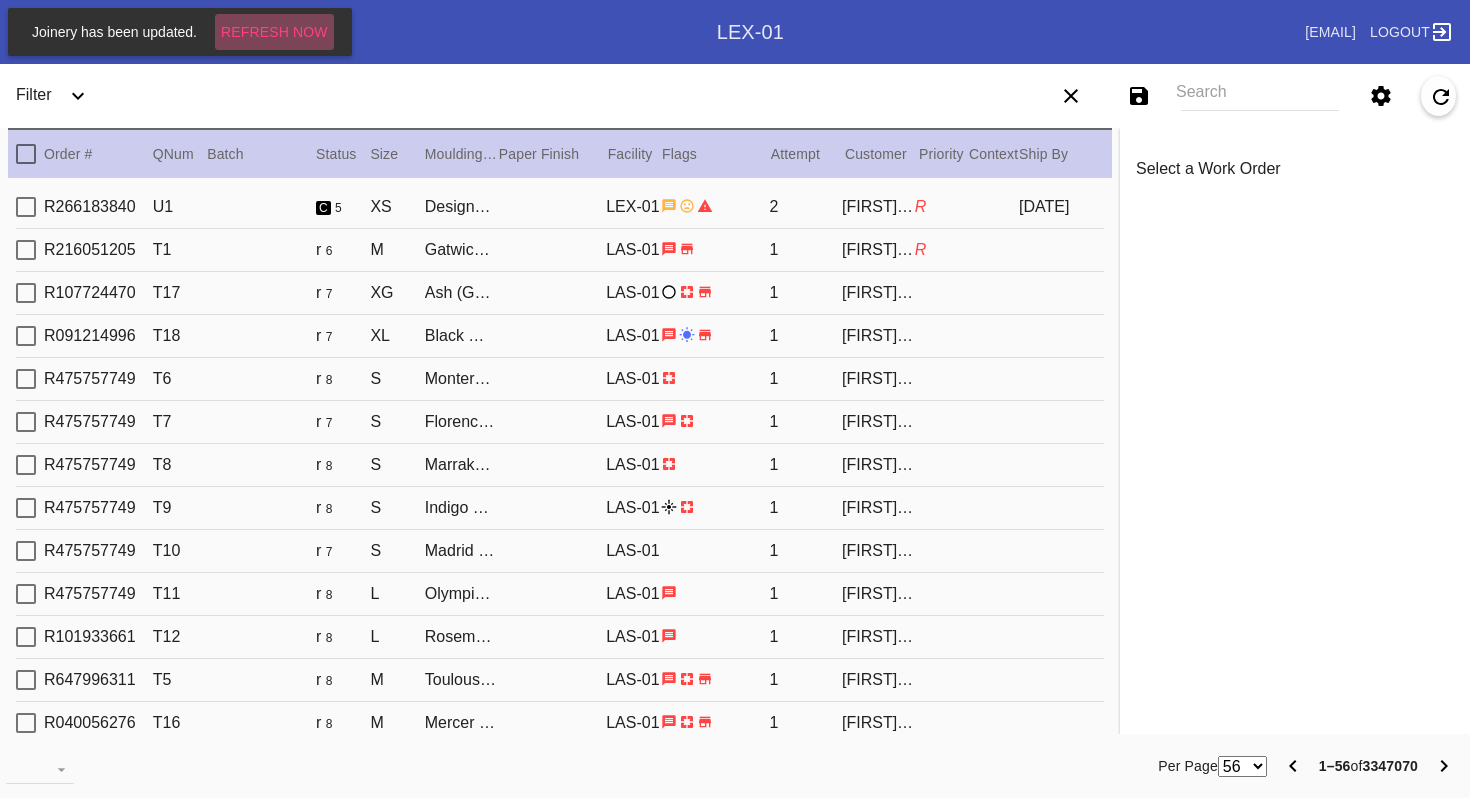 click on "Refresh Now" at bounding box center [274, 32] 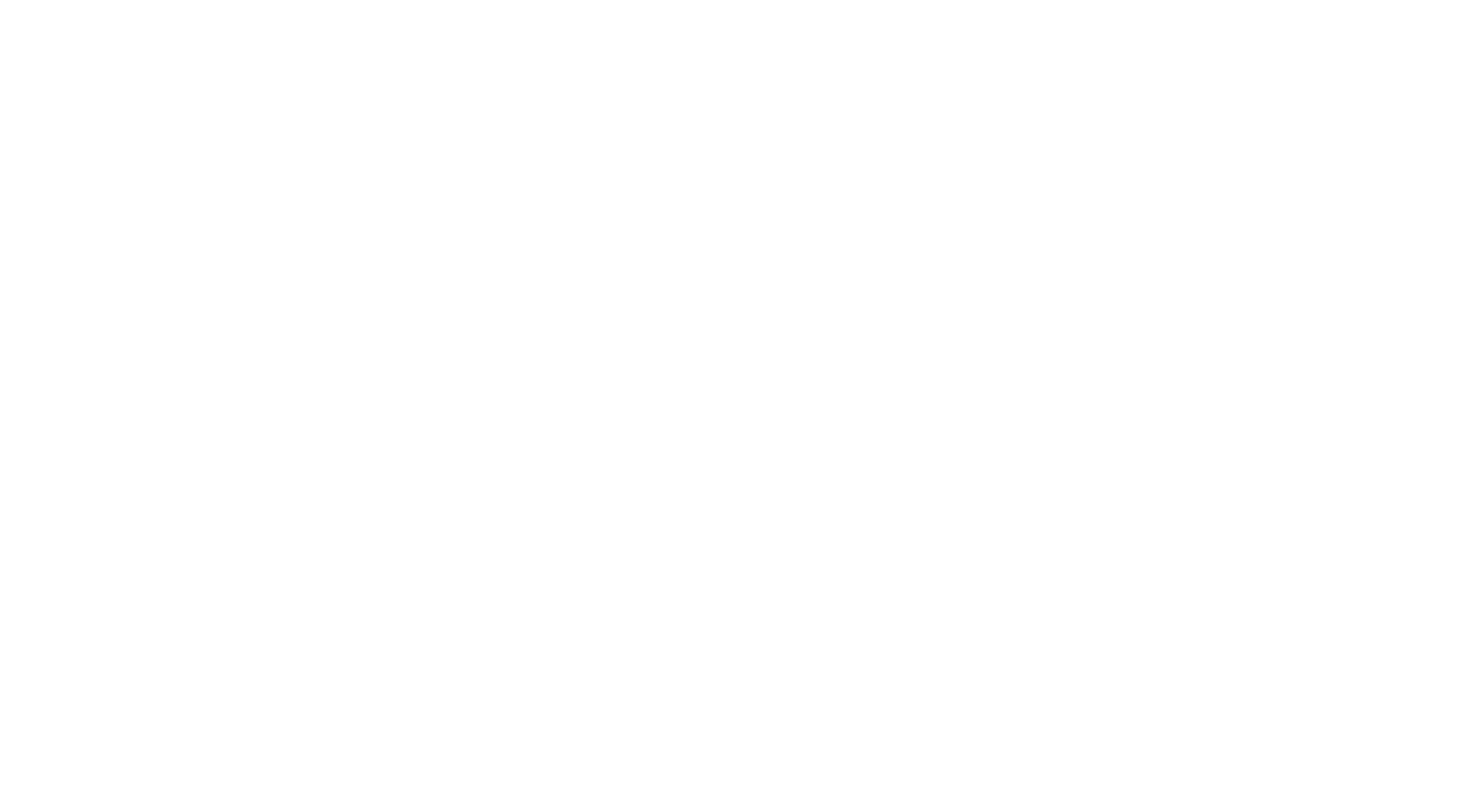 scroll, scrollTop: 0, scrollLeft: 0, axis: both 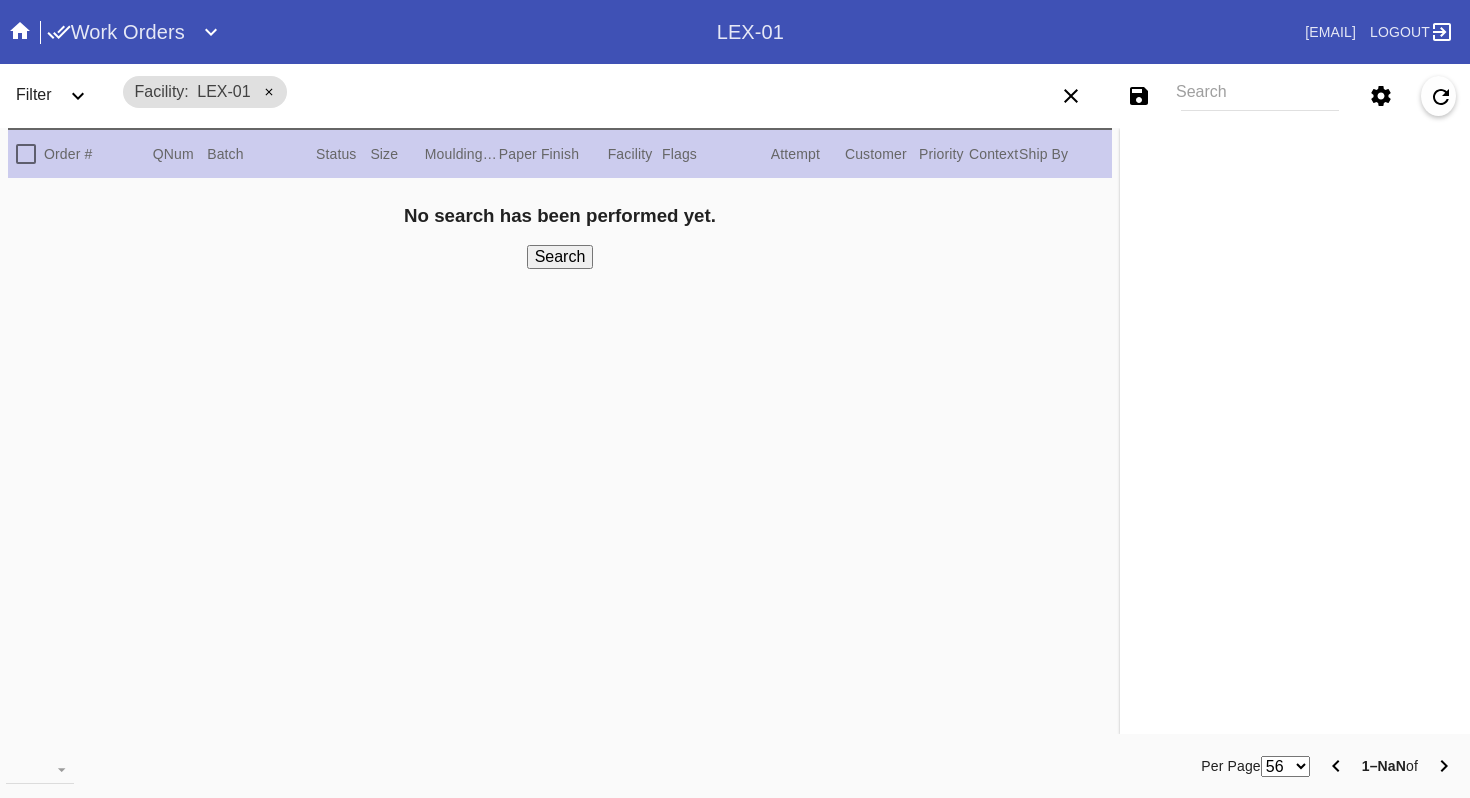 click on "Work Orders" at bounding box center [382, 32] 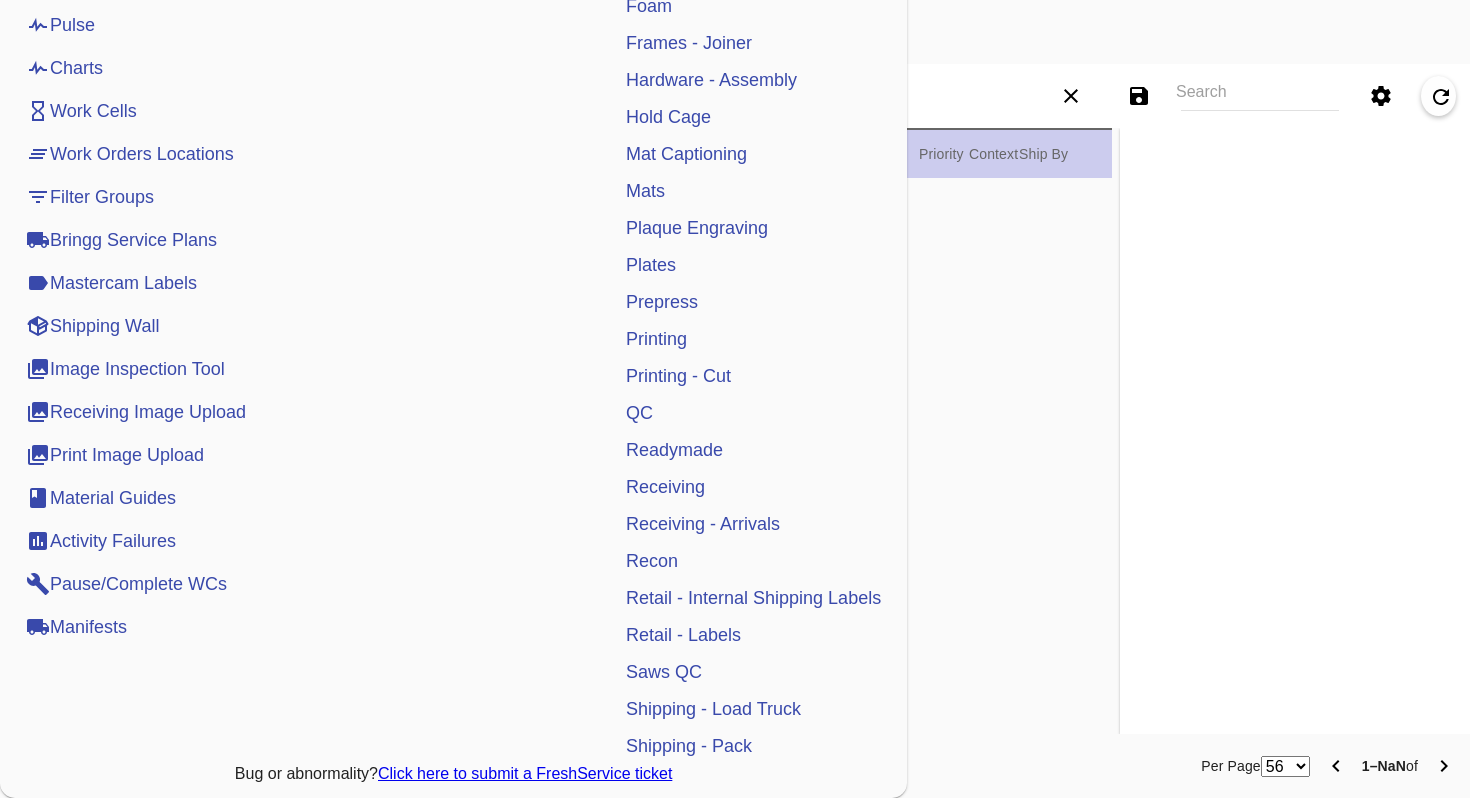 scroll, scrollTop: 511, scrollLeft: 0, axis: vertical 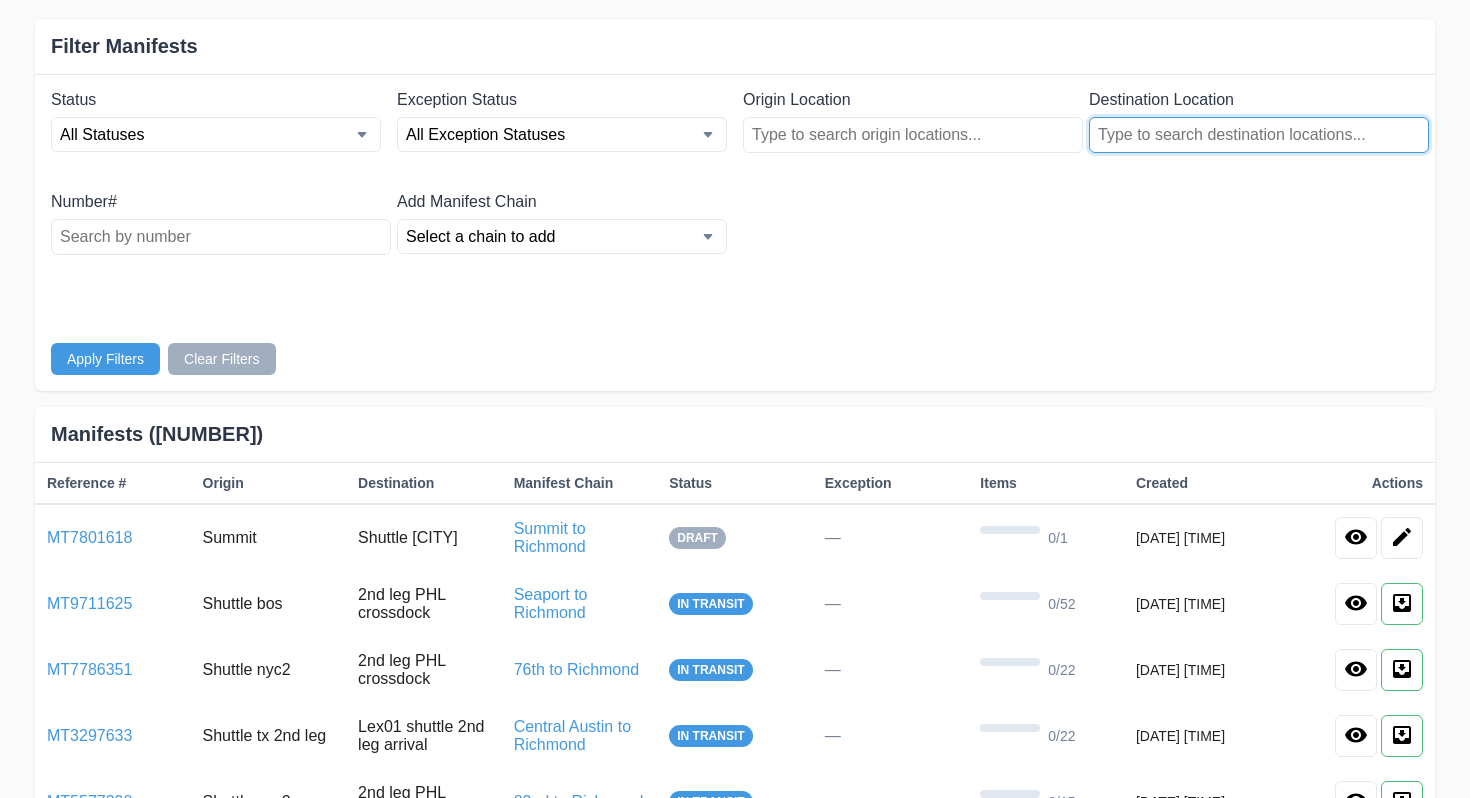 click at bounding box center (1259, 135) 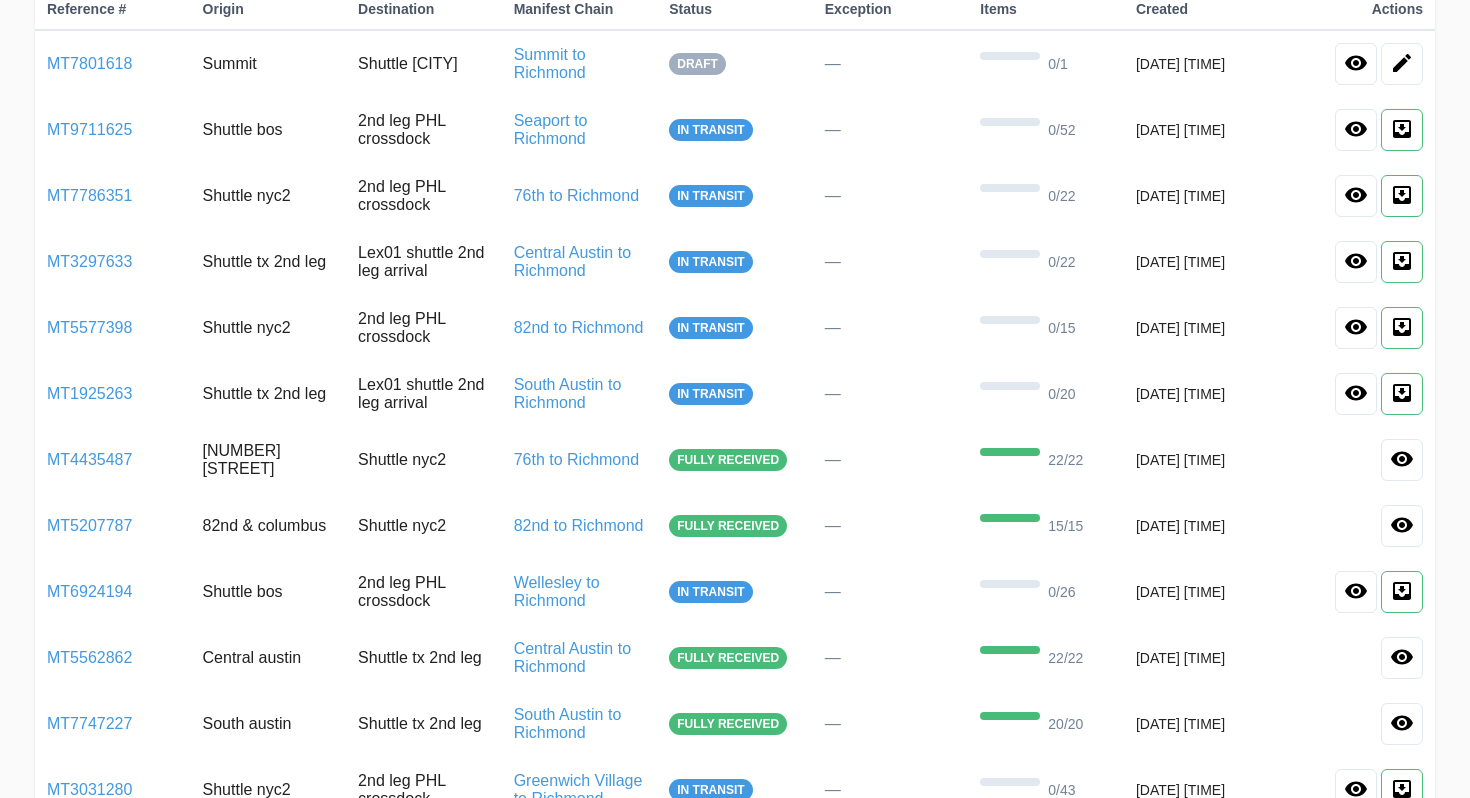 scroll, scrollTop: 630, scrollLeft: 0, axis: vertical 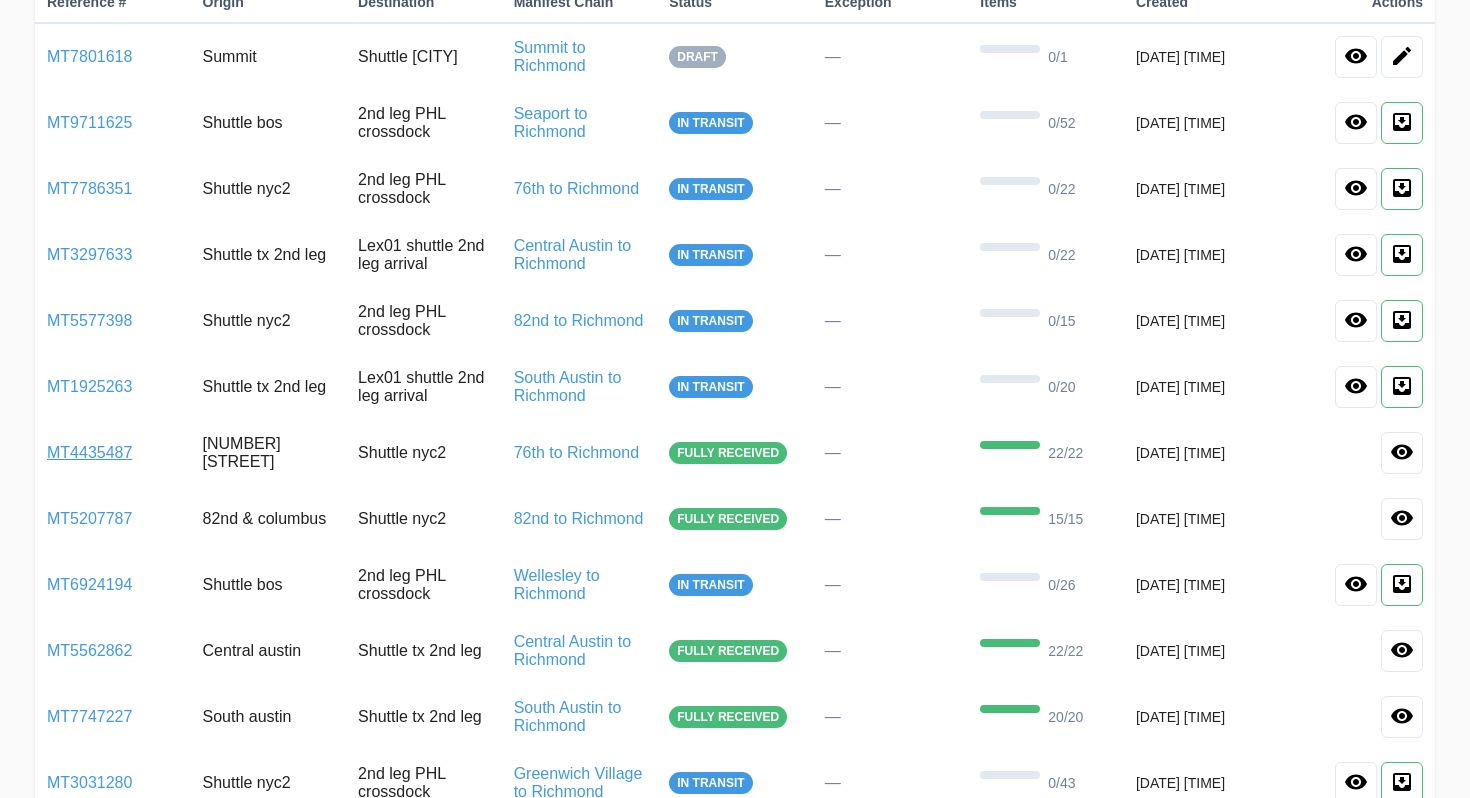 click on "MT4435487" at bounding box center [89, 452] 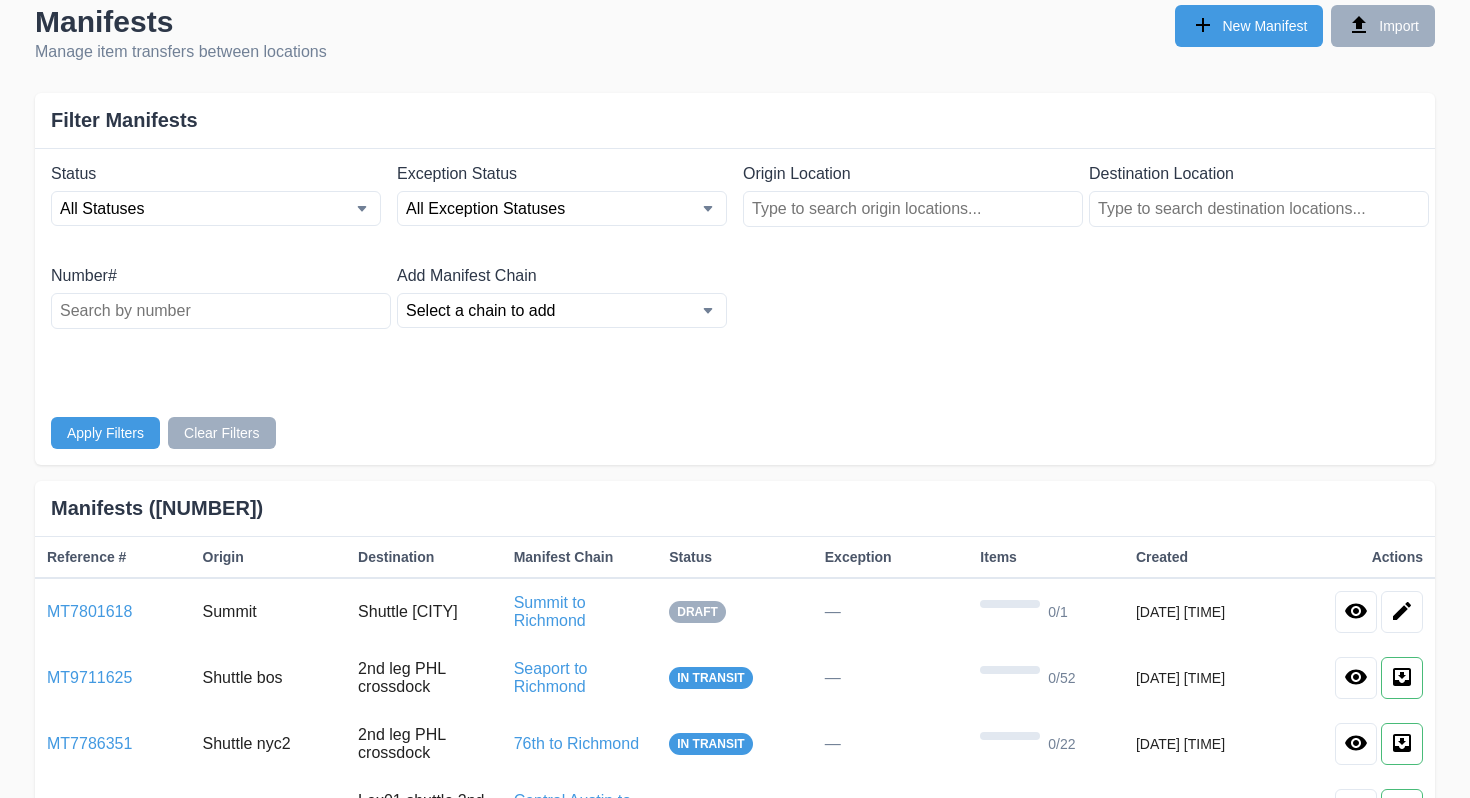 scroll, scrollTop: 0, scrollLeft: 0, axis: both 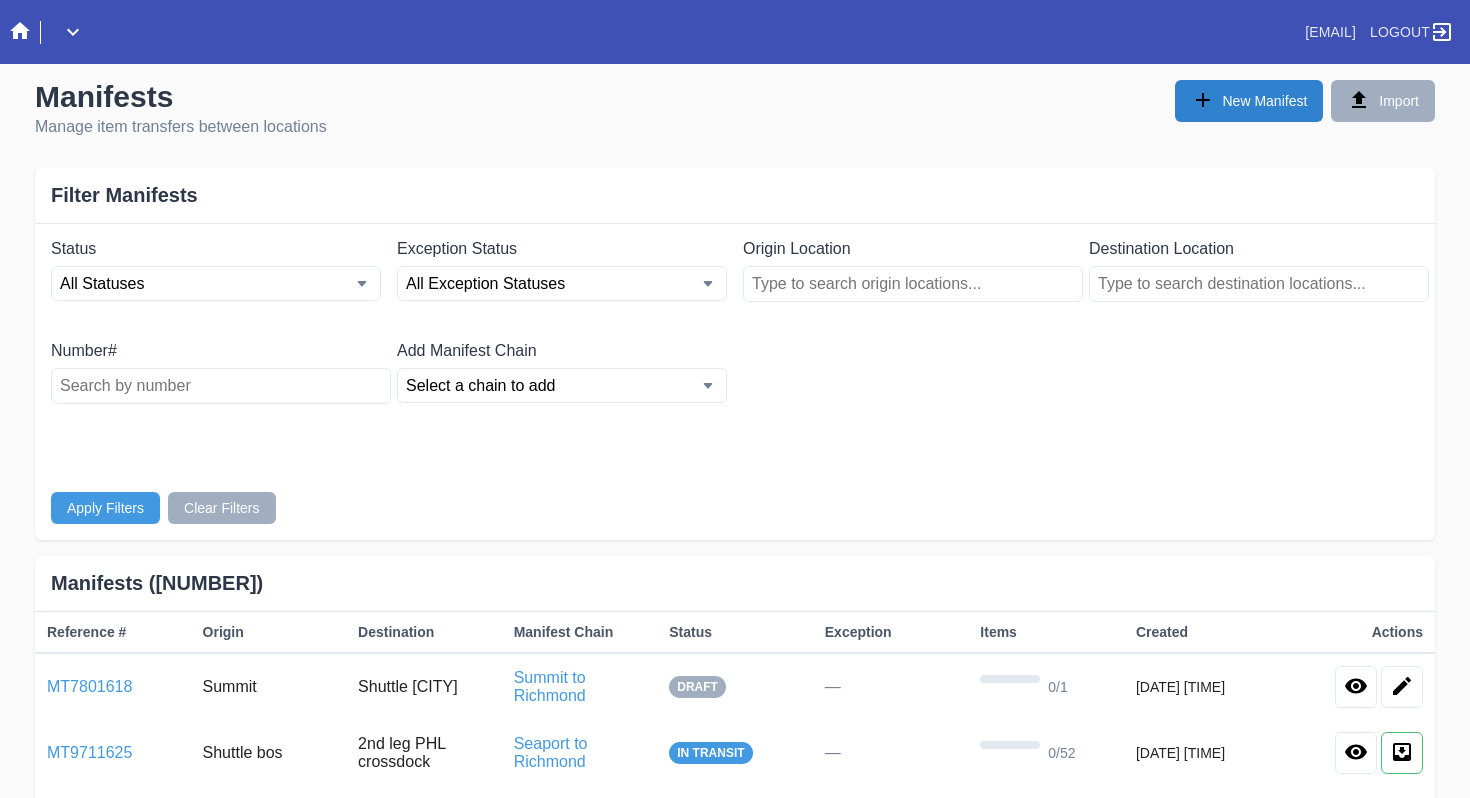 click on "New Manifest" at bounding box center [1249, 101] 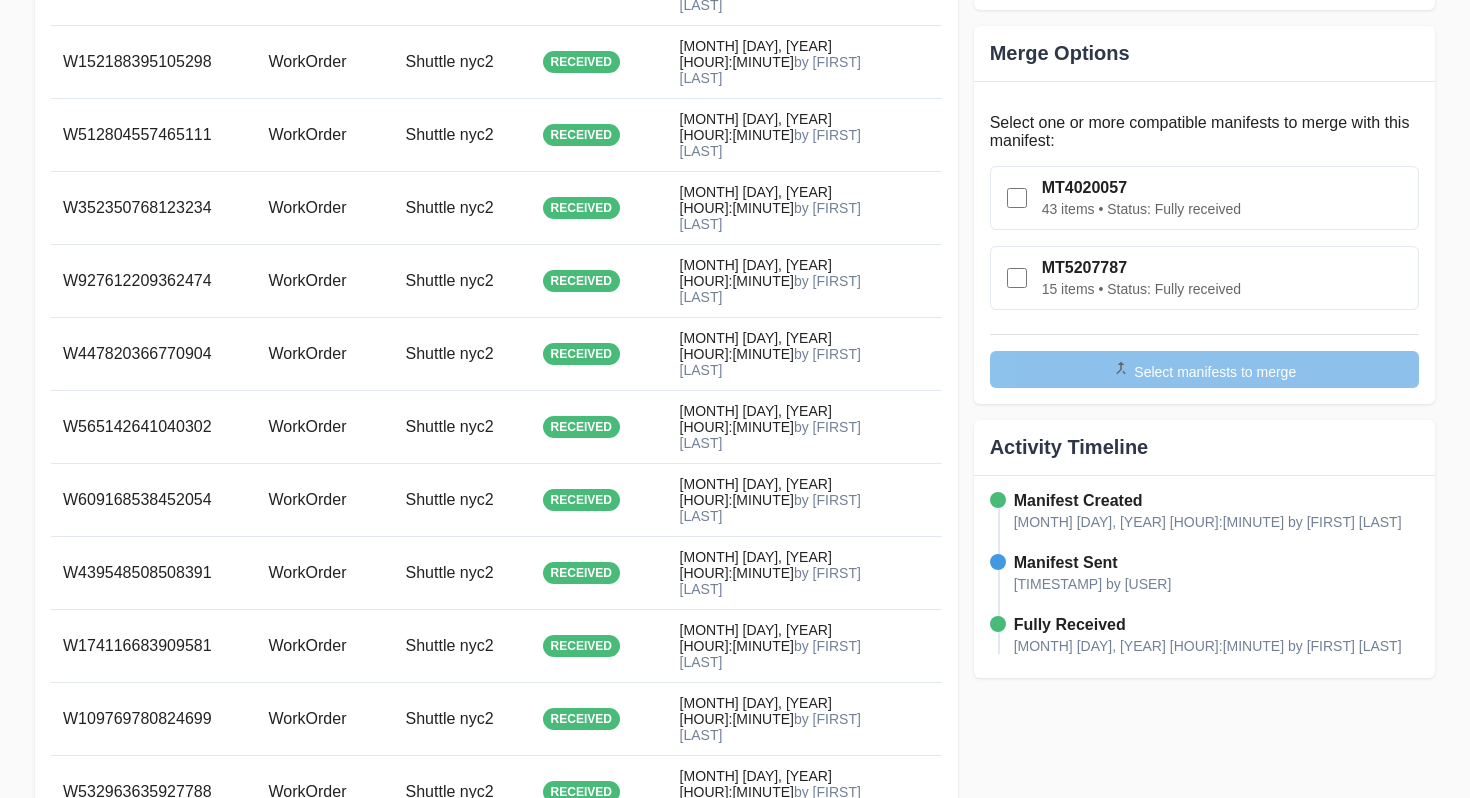 scroll, scrollTop: 898, scrollLeft: 0, axis: vertical 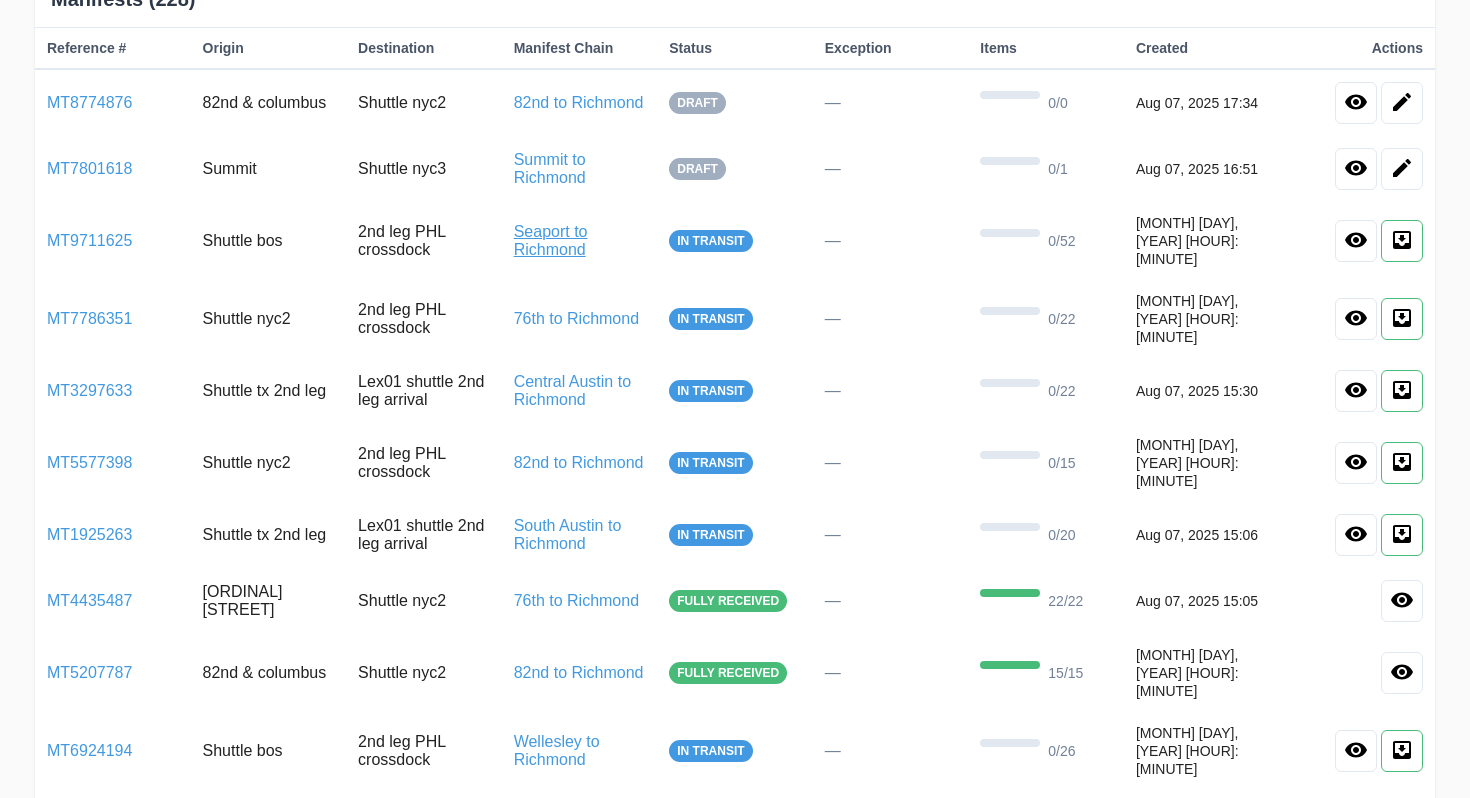 click on "Seaport to Richmond" at bounding box center [551, 240] 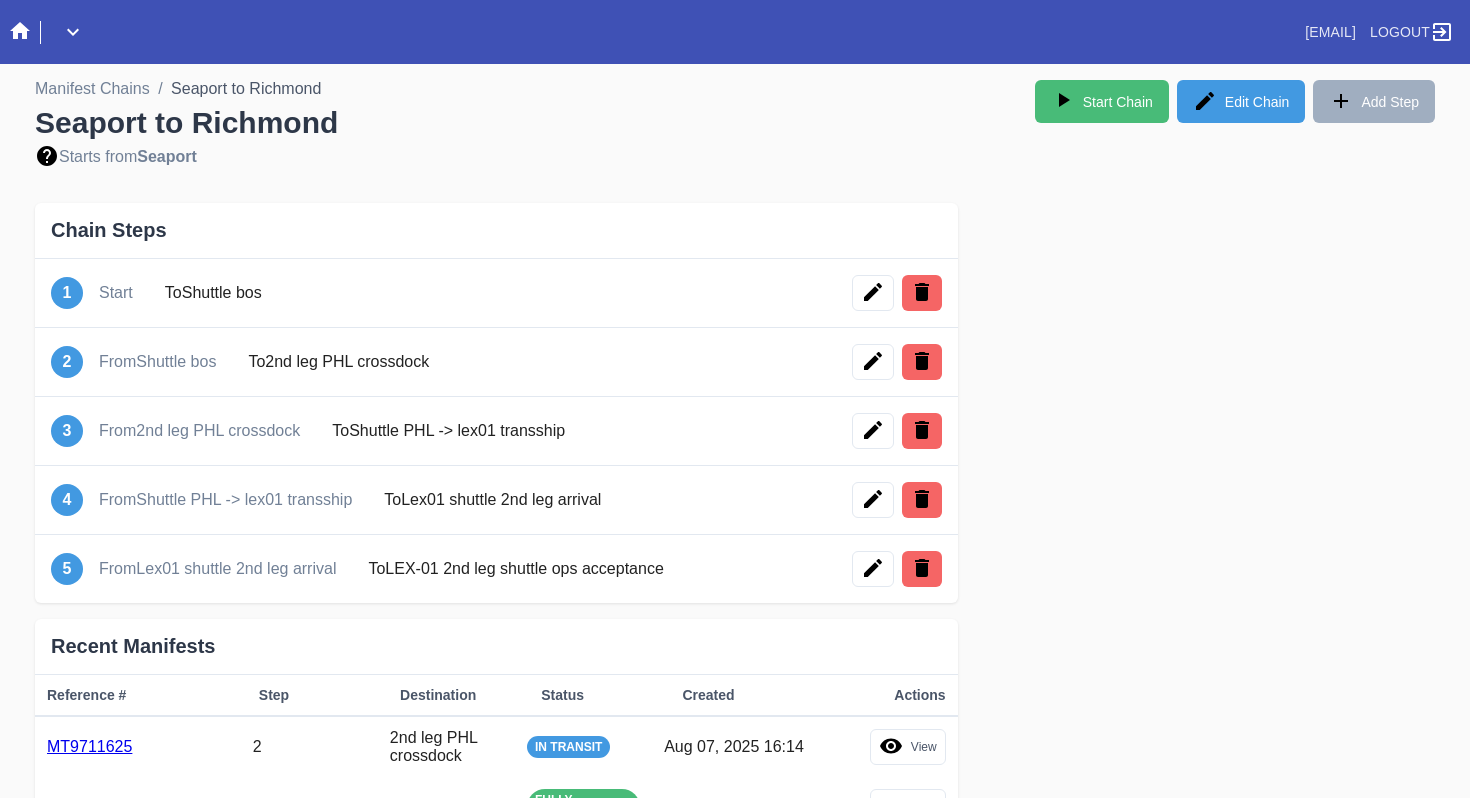 scroll, scrollTop: 79, scrollLeft: 0, axis: vertical 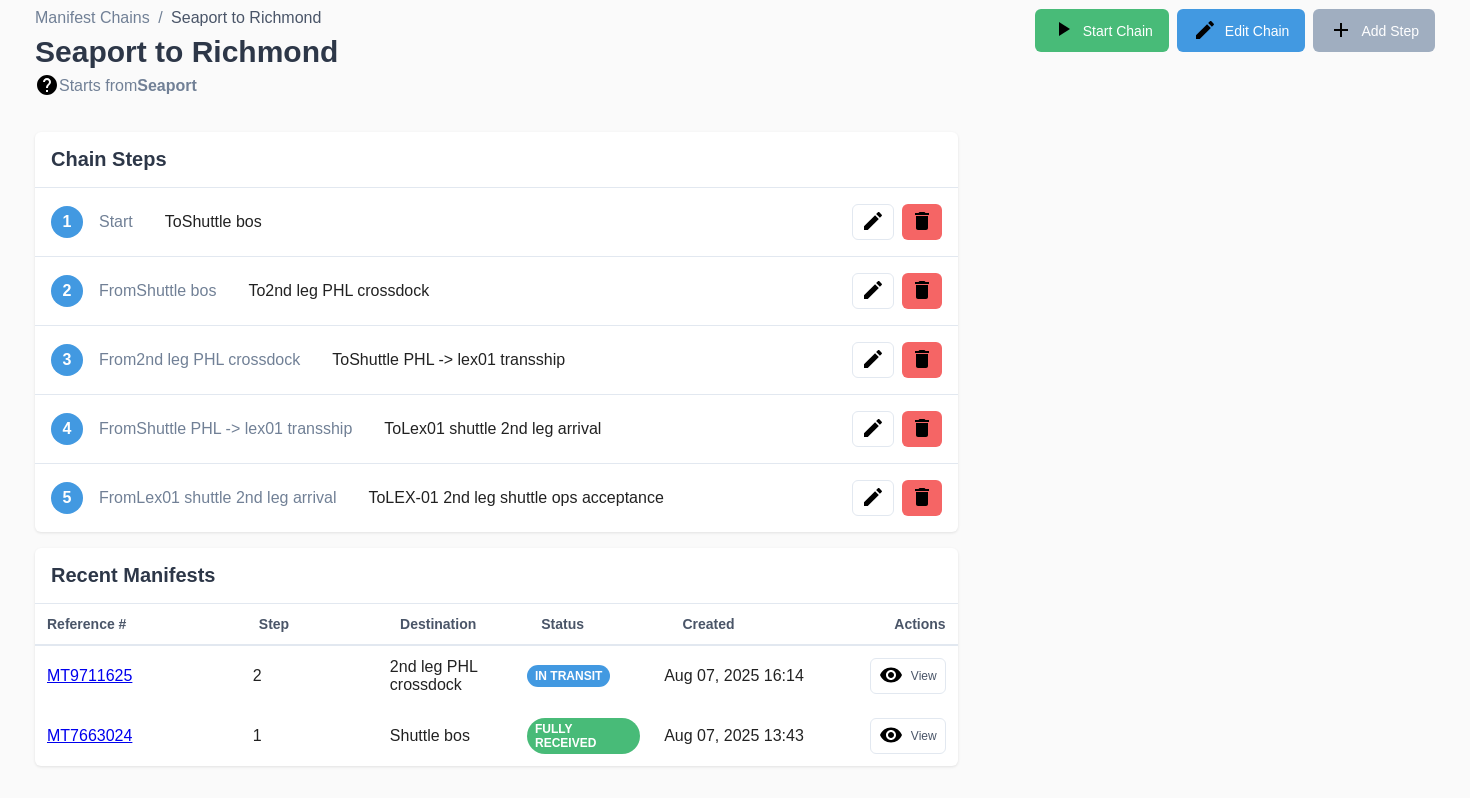 click on "MT9711625" at bounding box center (89, 675) 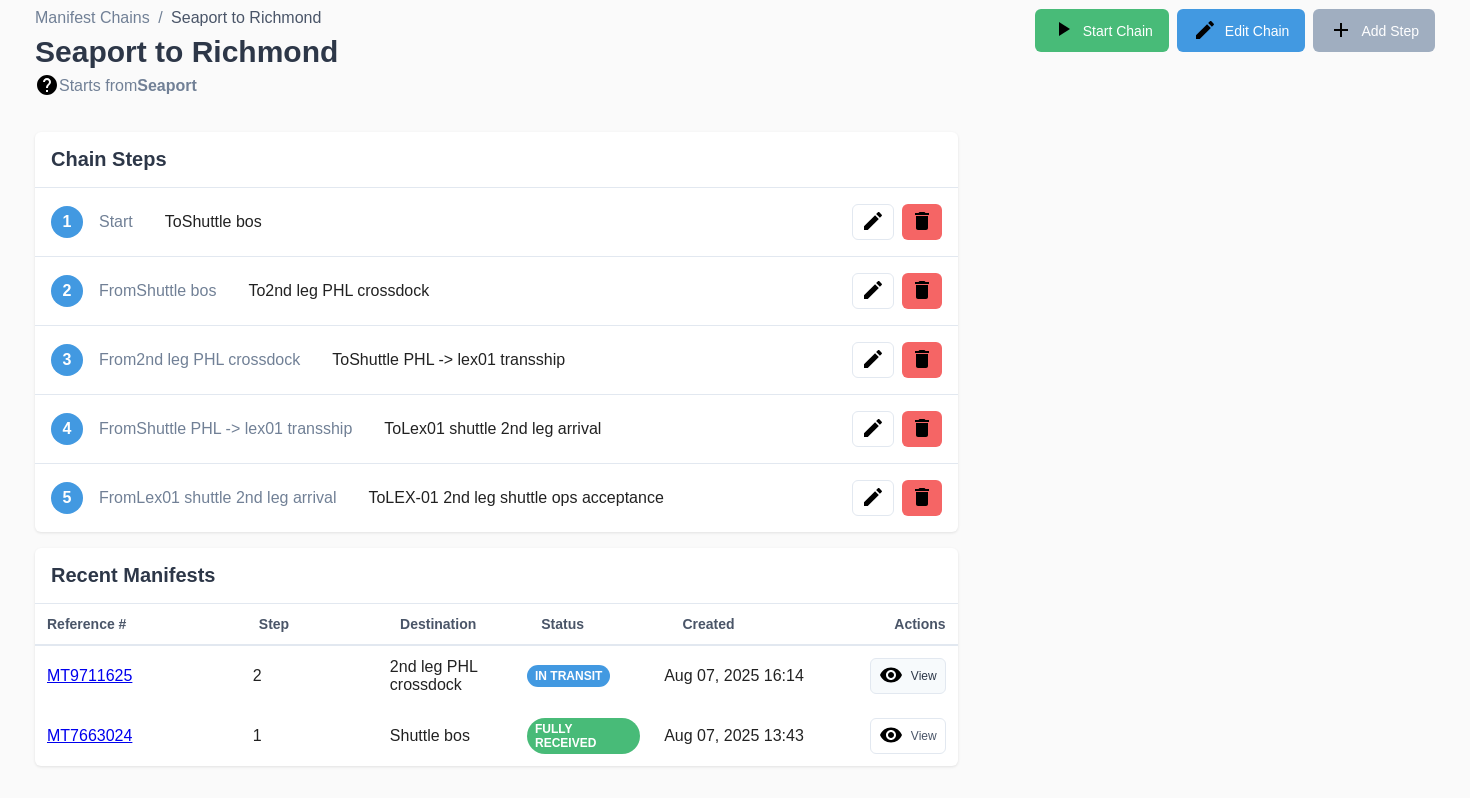 click on "View" at bounding box center [908, 676] 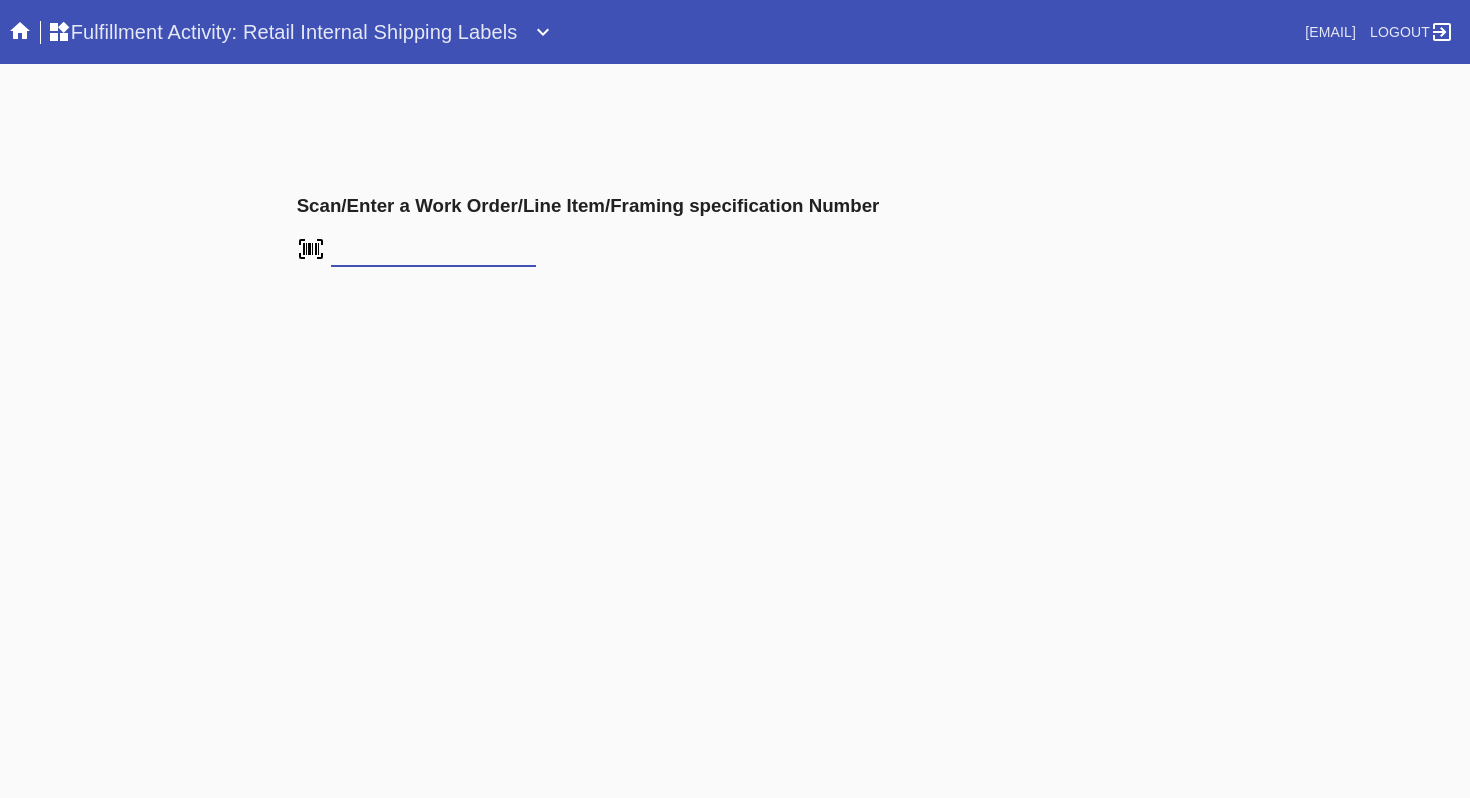 scroll, scrollTop: 0, scrollLeft: 0, axis: both 